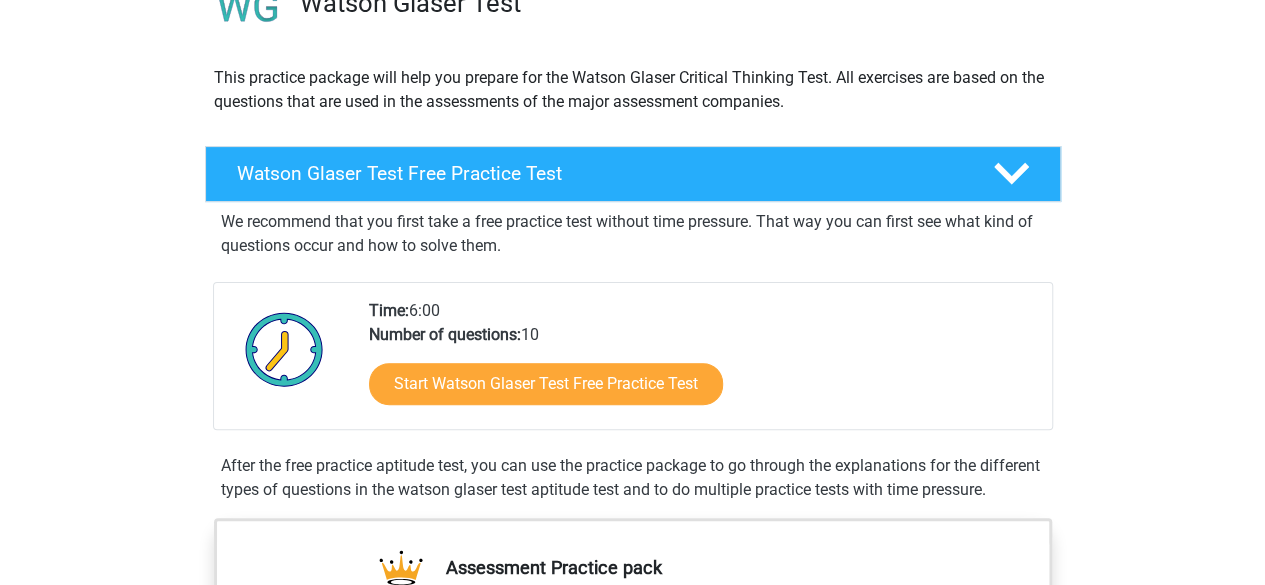 scroll, scrollTop: 200, scrollLeft: 0, axis: vertical 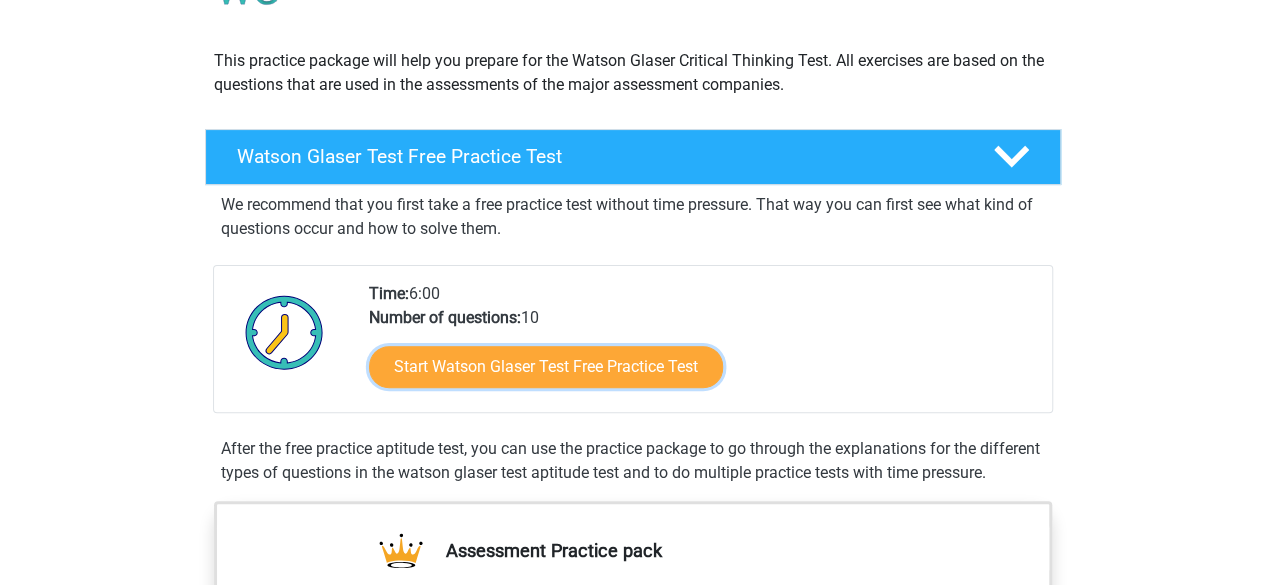 click on "Start Watson Glaser Test
Free Practice Test" at bounding box center (546, 367) 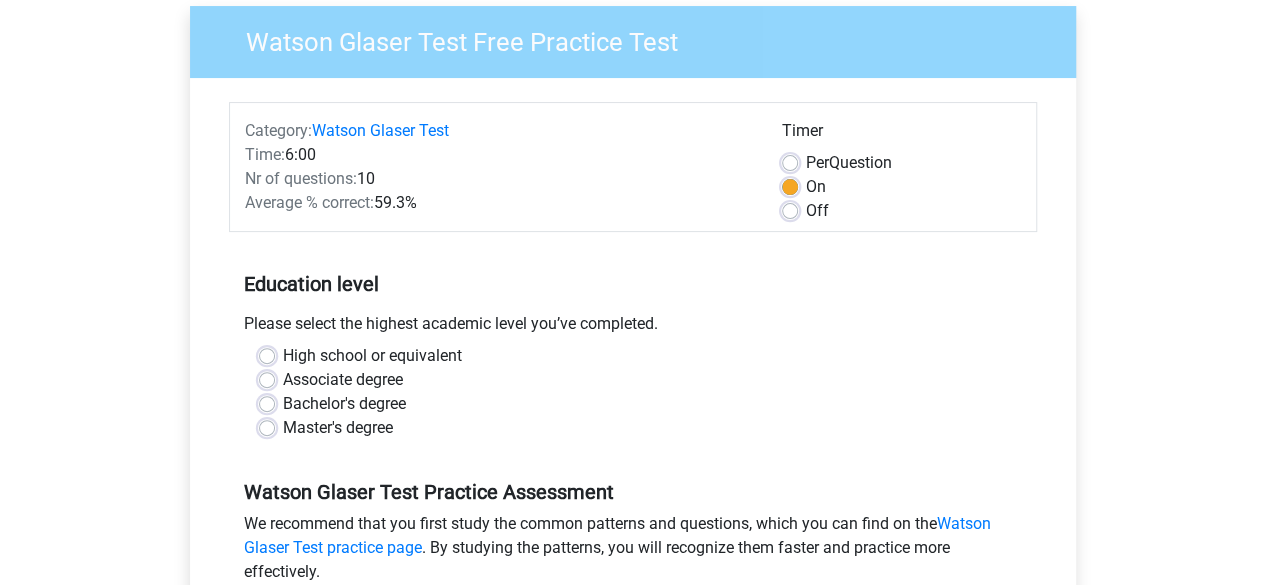 scroll, scrollTop: 200, scrollLeft: 0, axis: vertical 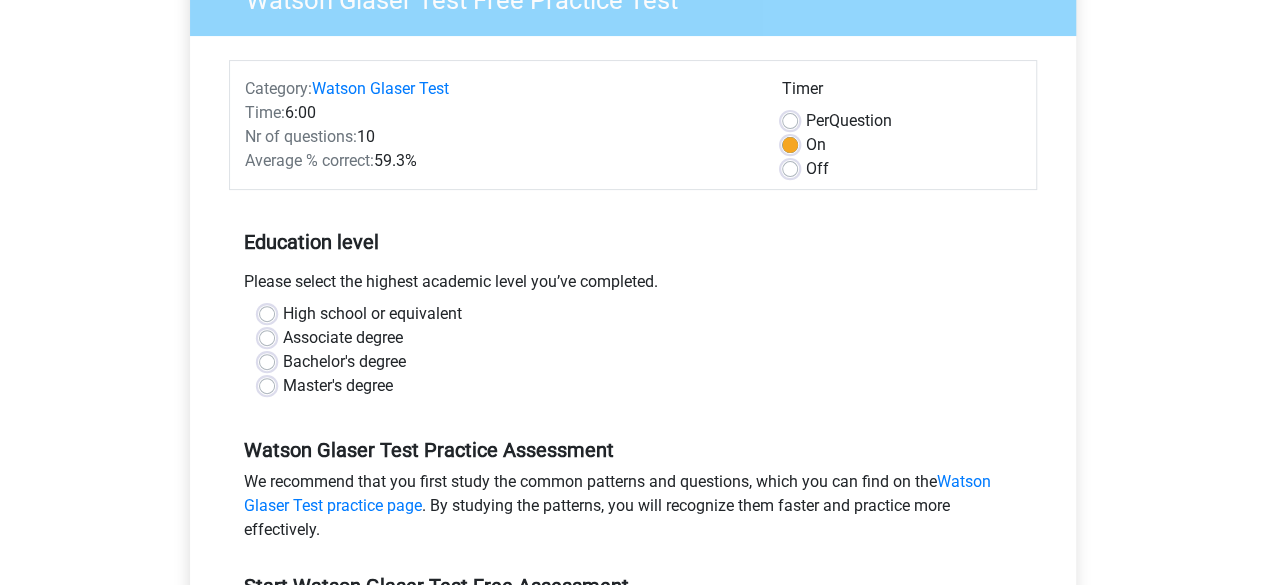 click on "High school or equivalent" at bounding box center [372, 314] 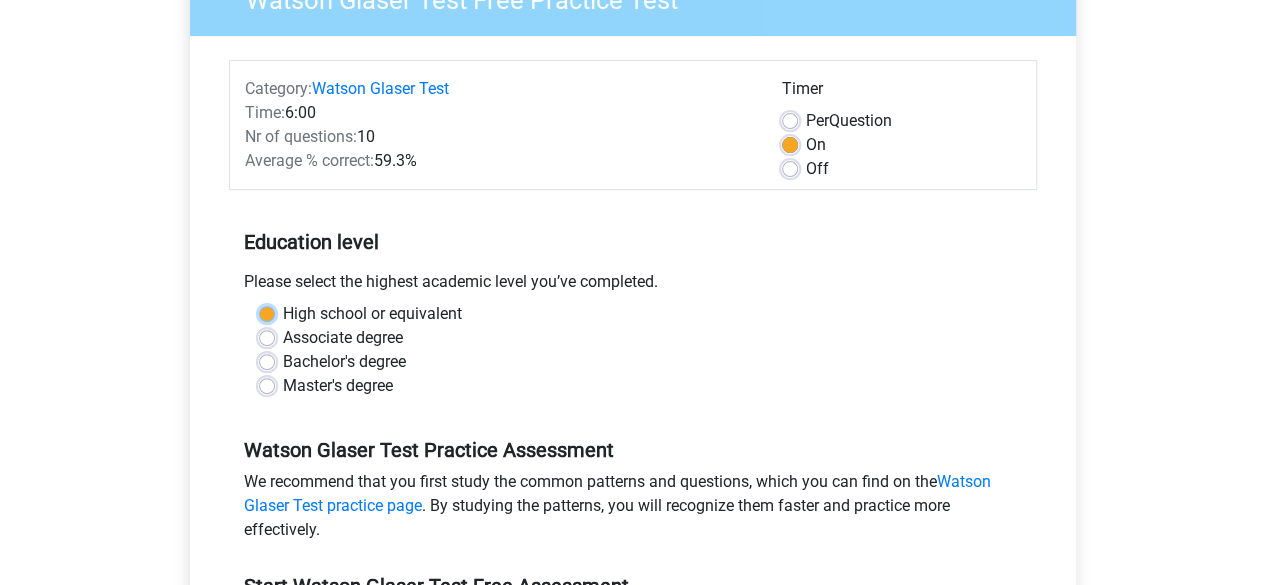click on "High school or equivalent" at bounding box center [267, 312] 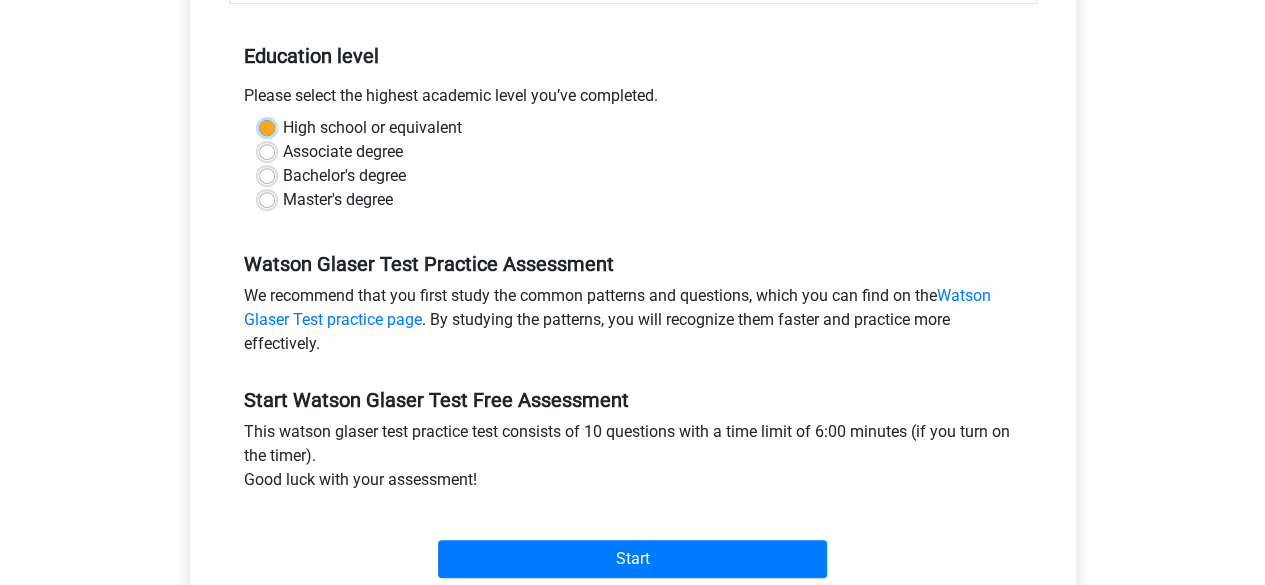 scroll, scrollTop: 500, scrollLeft: 0, axis: vertical 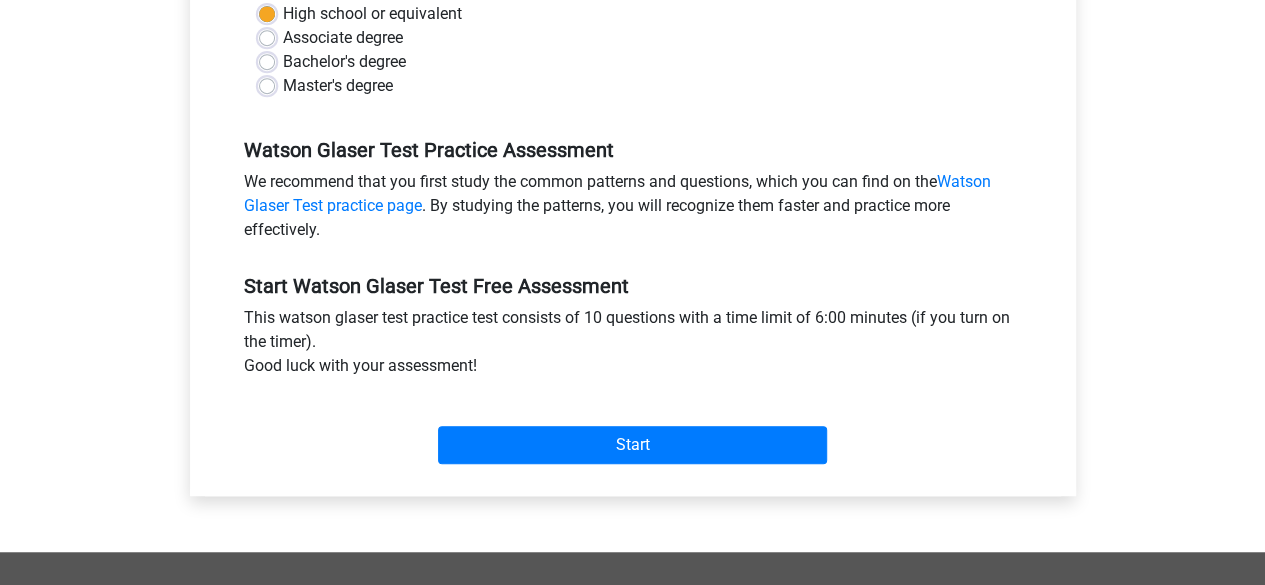 click on "Bachelor's degree" at bounding box center (344, 62) 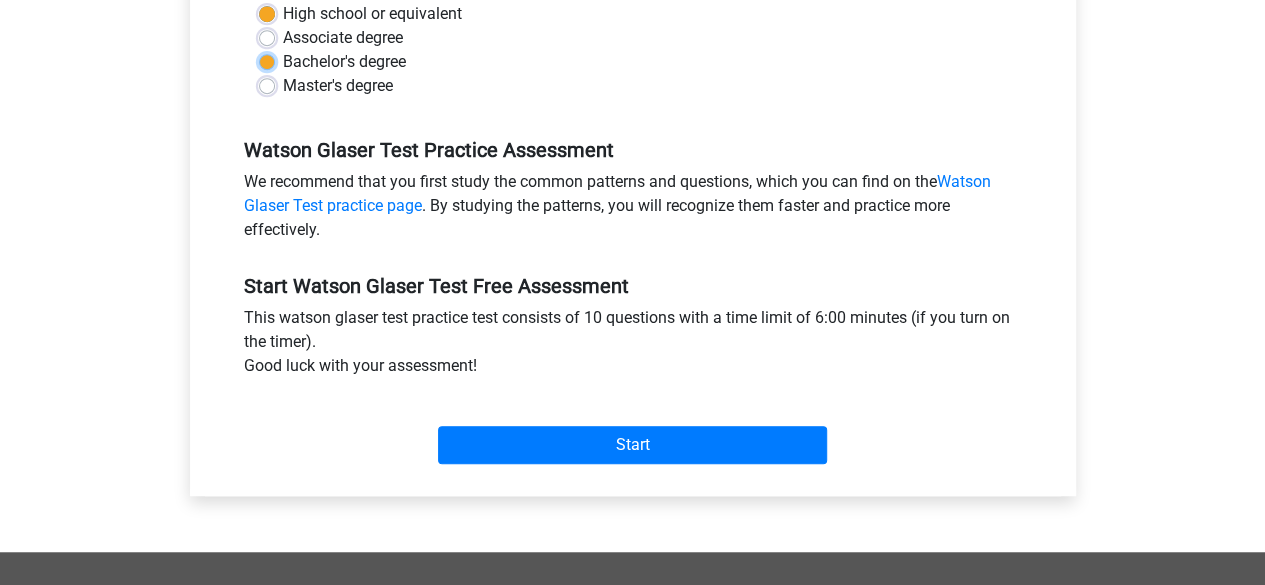 click on "Bachelor's degree" at bounding box center (267, 60) 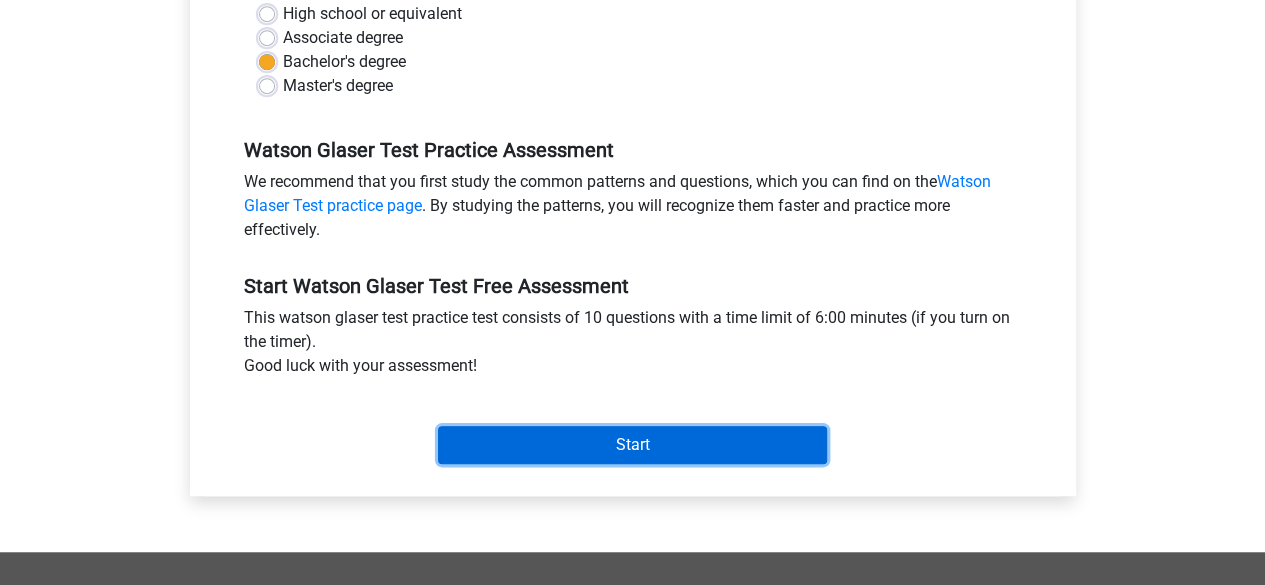 click on "Start" at bounding box center (632, 445) 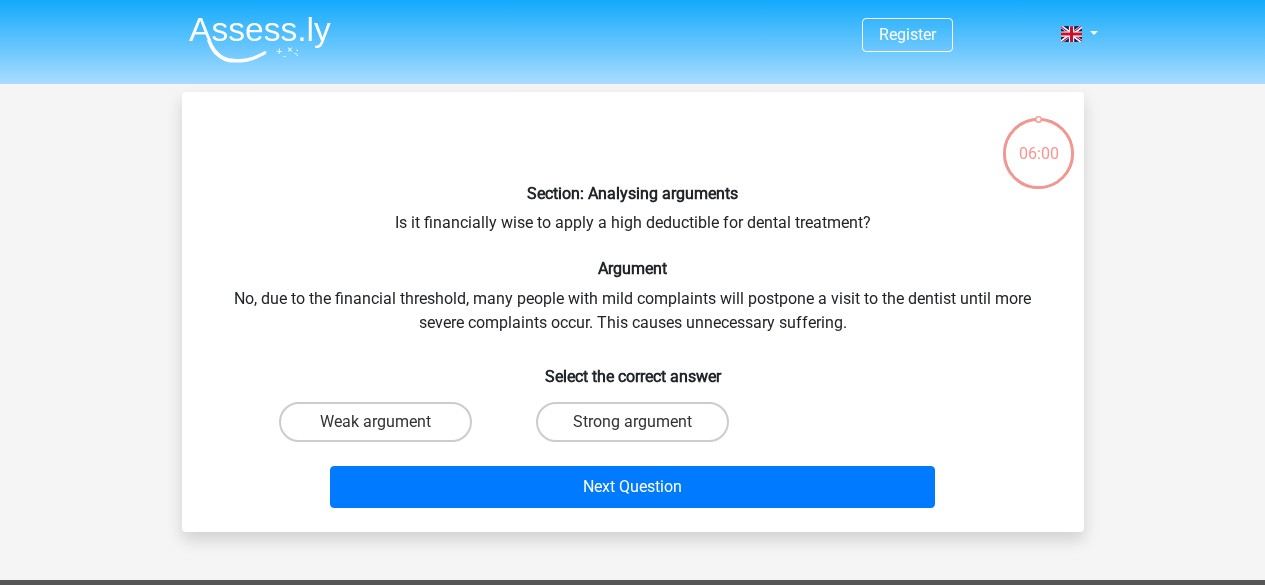 scroll, scrollTop: 0, scrollLeft: 0, axis: both 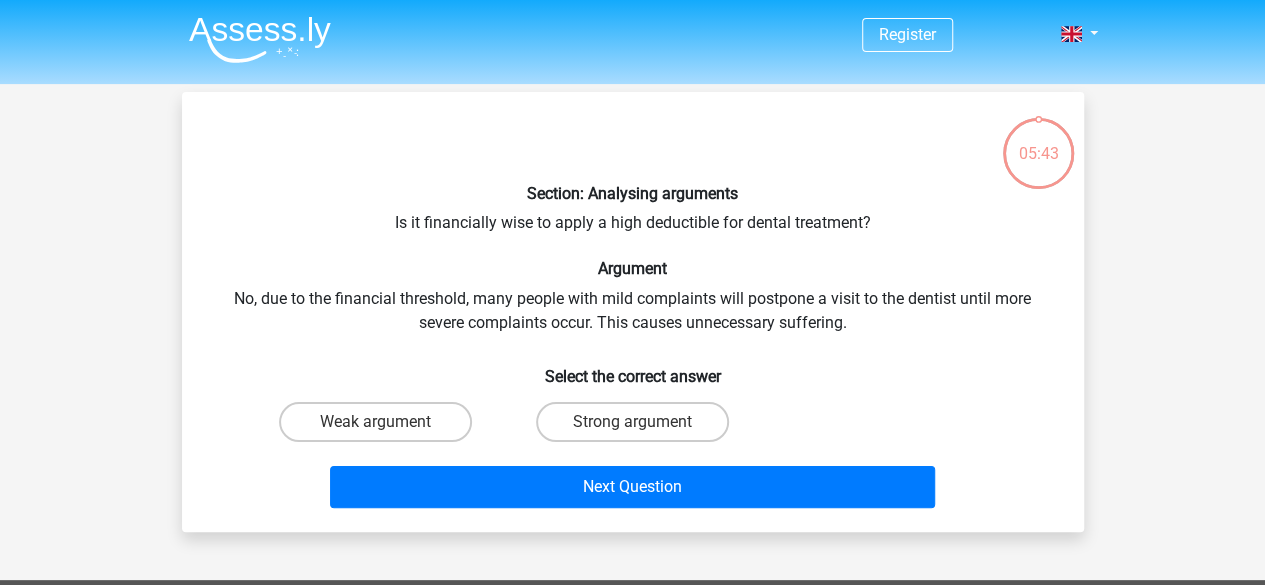 click on "Weak argument" at bounding box center [375, 422] 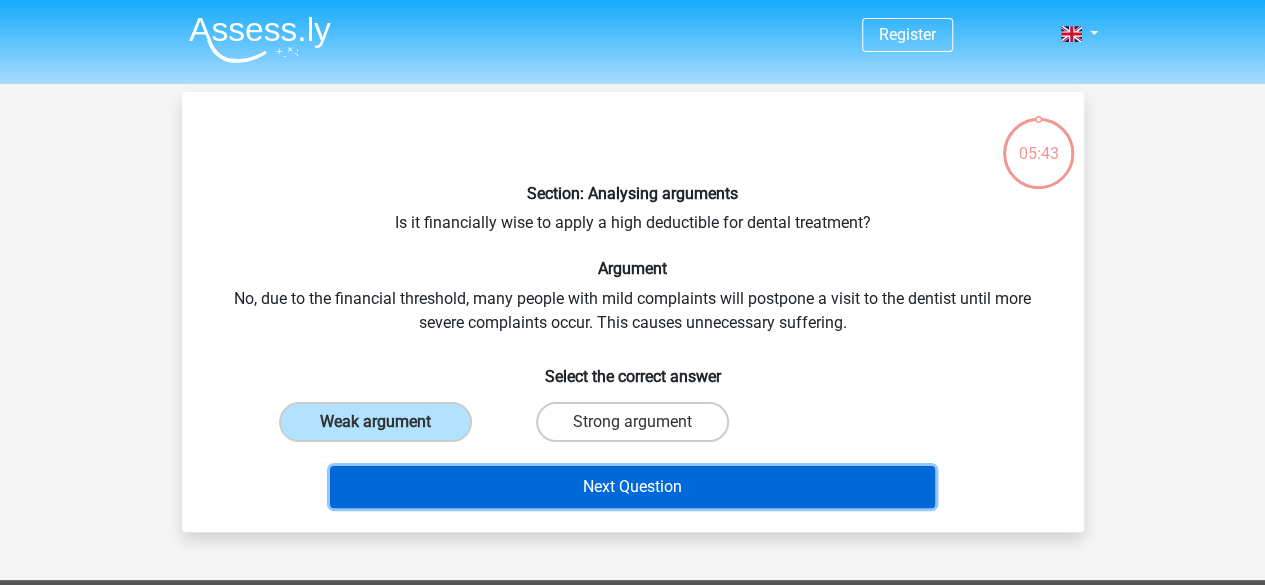 click on "Next Question" at bounding box center [632, 487] 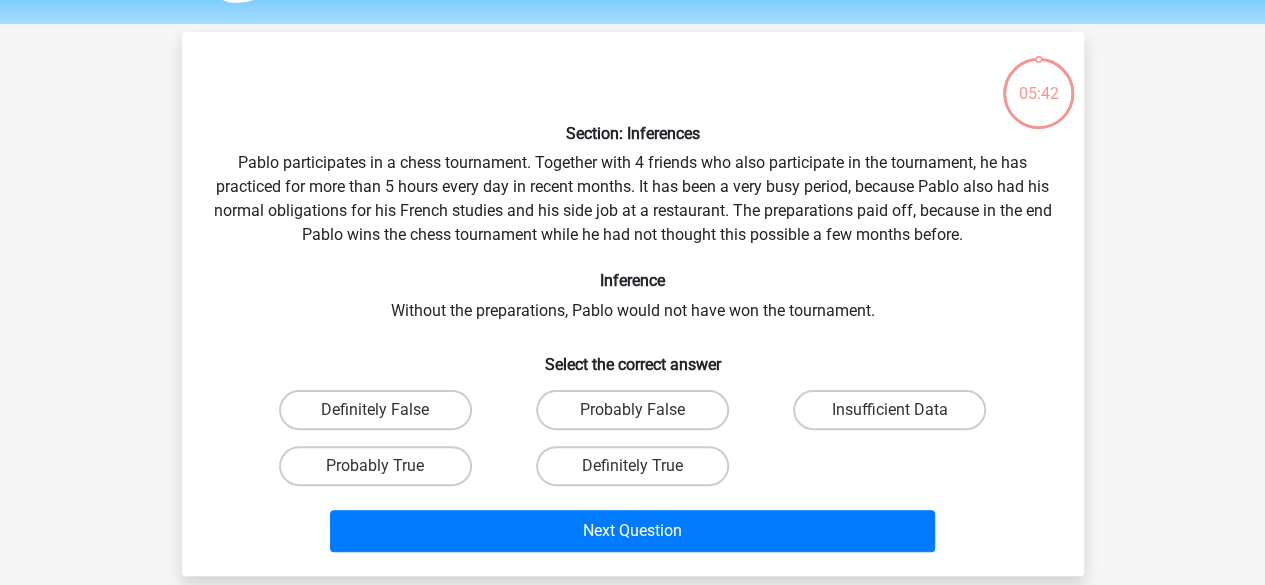 scroll, scrollTop: 92, scrollLeft: 0, axis: vertical 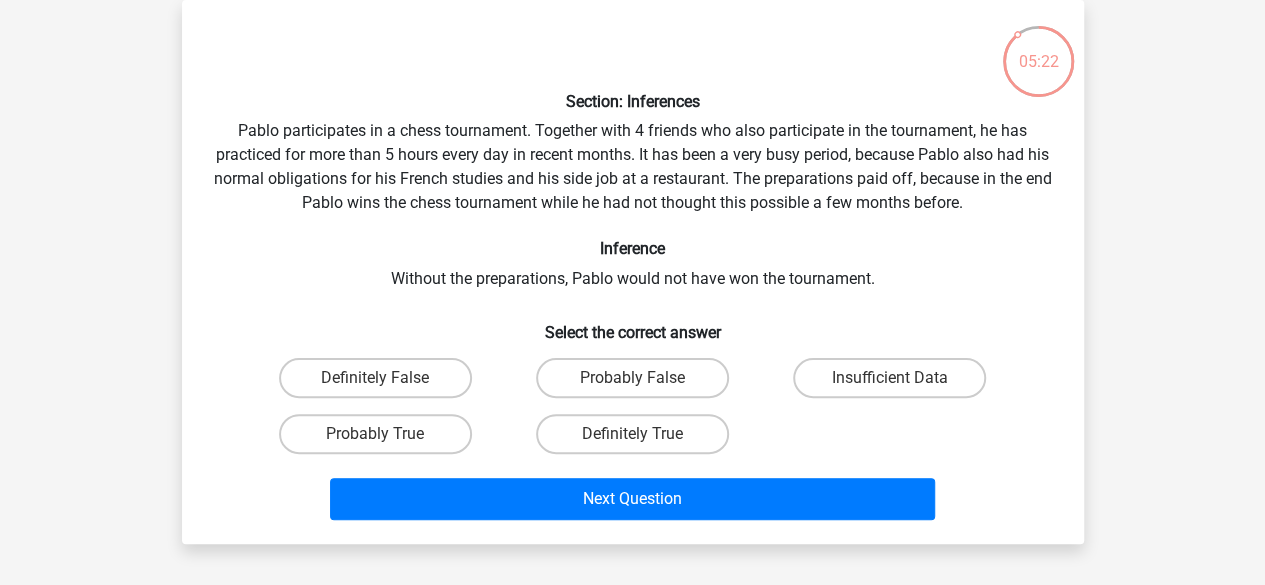 click on "Probably True" at bounding box center [375, 434] 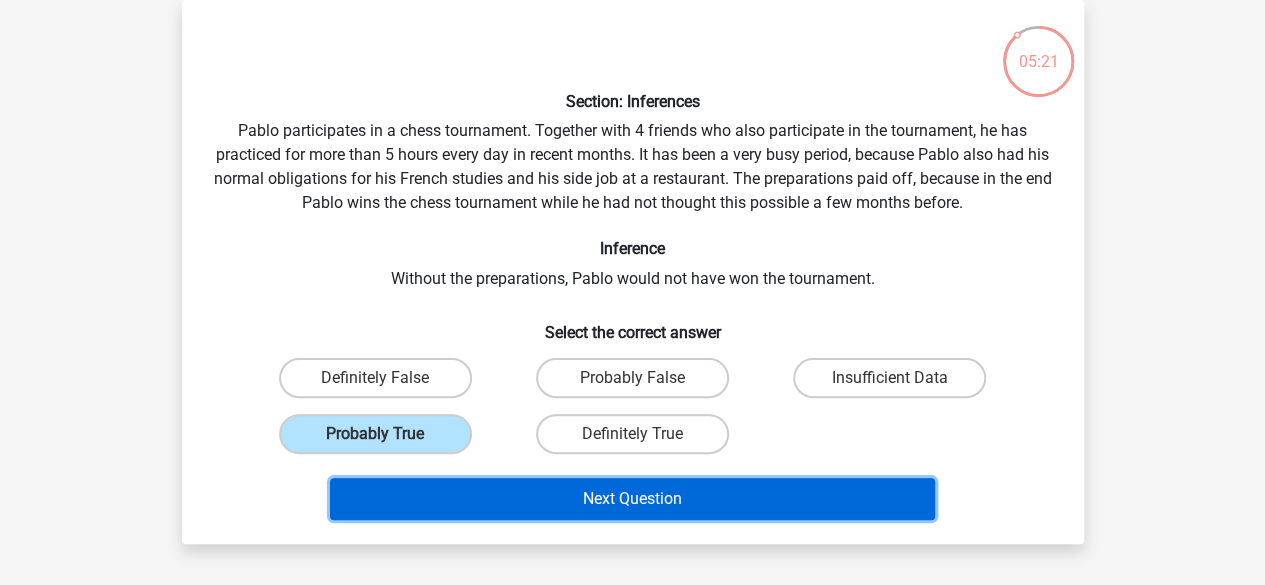 click on "Next Question" at bounding box center (632, 499) 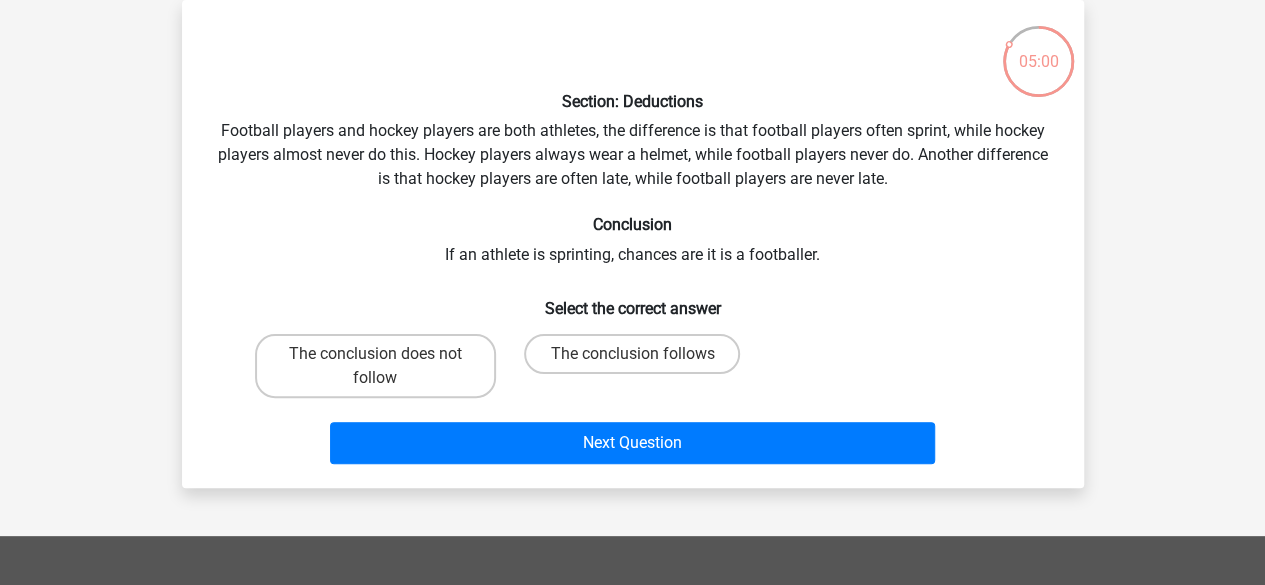 click on "The conclusion follows" at bounding box center [632, 354] 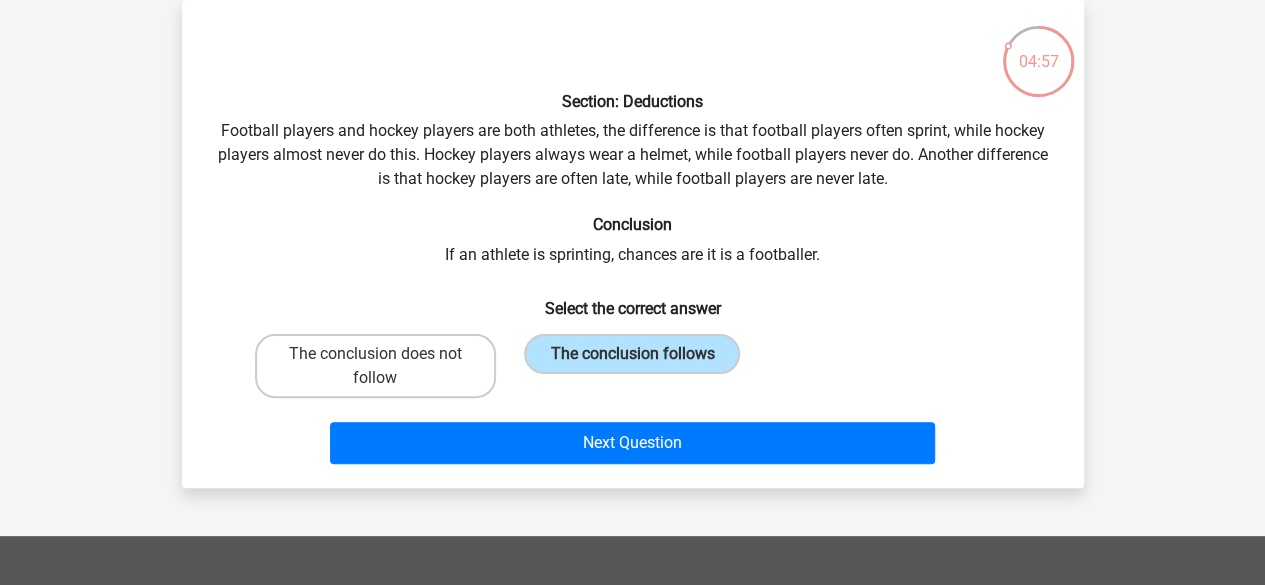 click on "The conclusion does not follow" at bounding box center [375, 366] 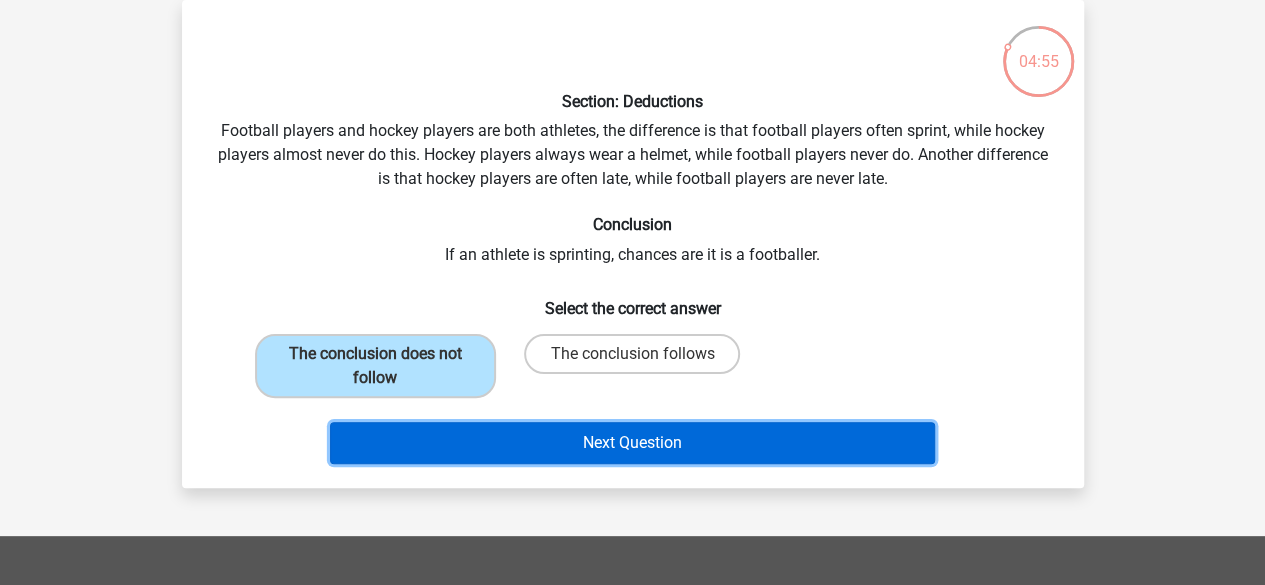 click on "Next Question" at bounding box center (632, 443) 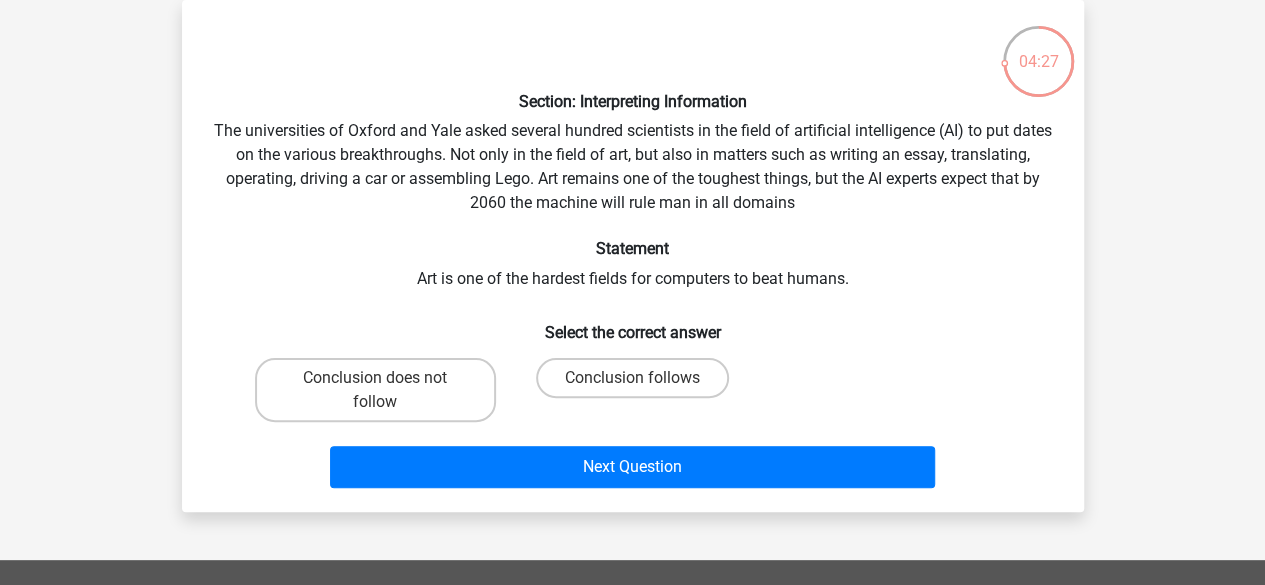 click on "Conclusion follows" at bounding box center [632, 378] 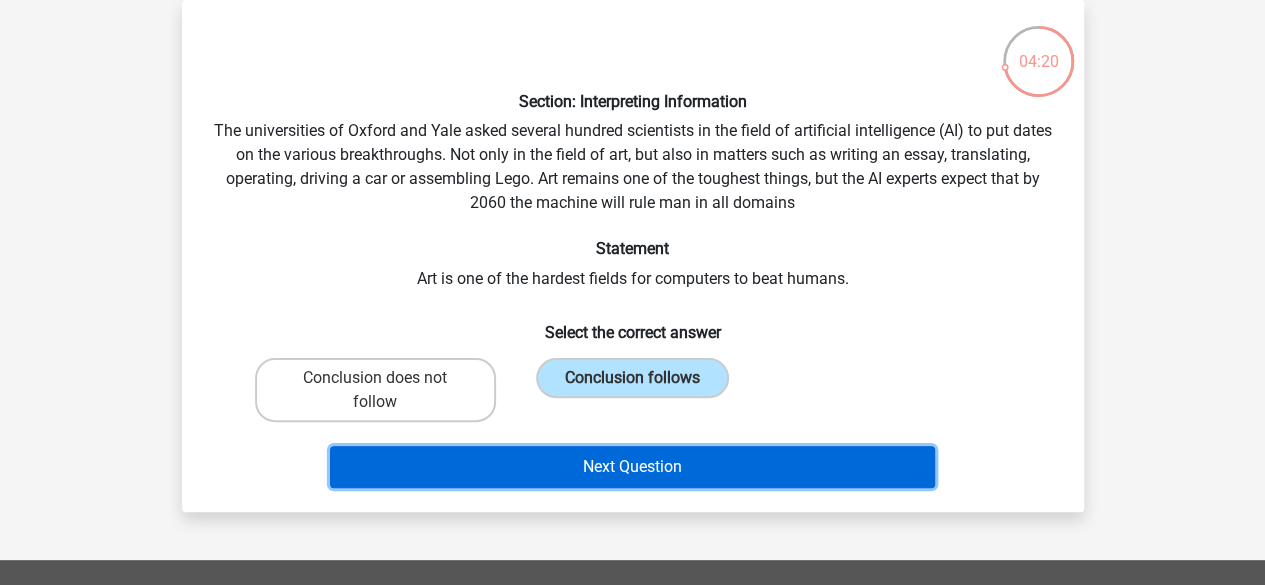 click on "Next Question" at bounding box center [632, 467] 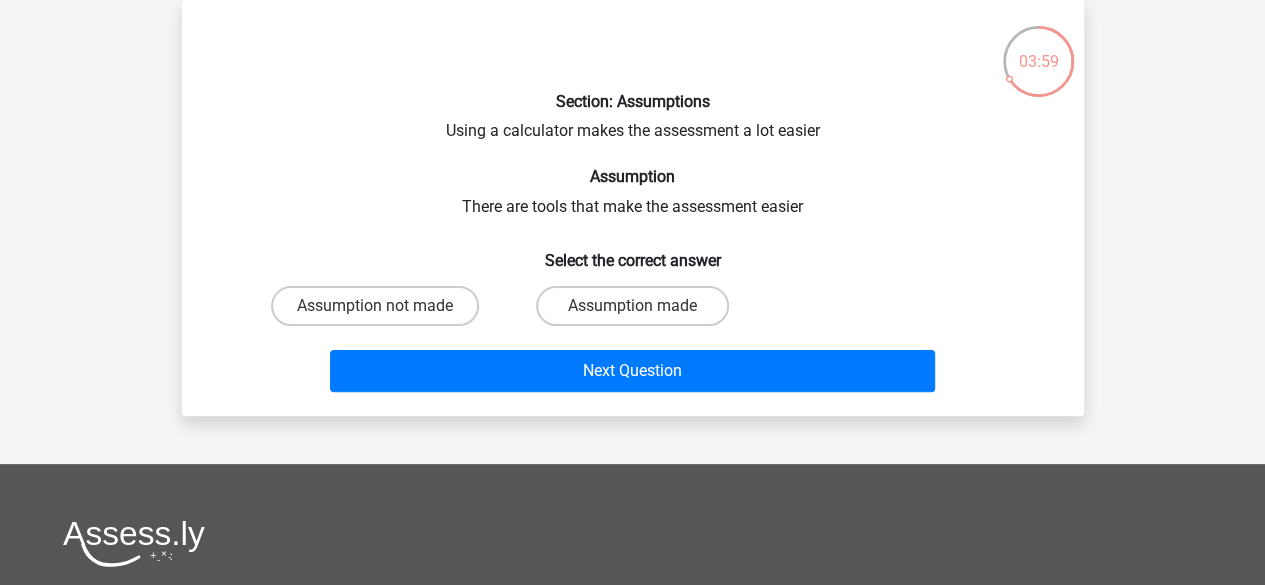 click on "Assumption made" at bounding box center [632, 306] 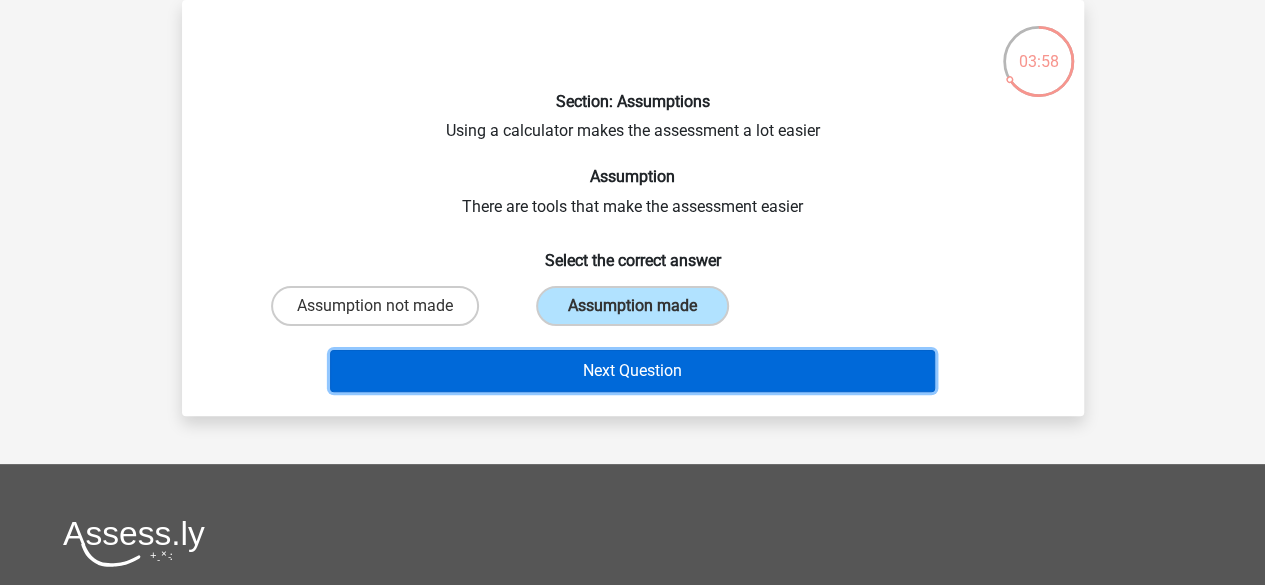 click on "Next Question" at bounding box center (632, 371) 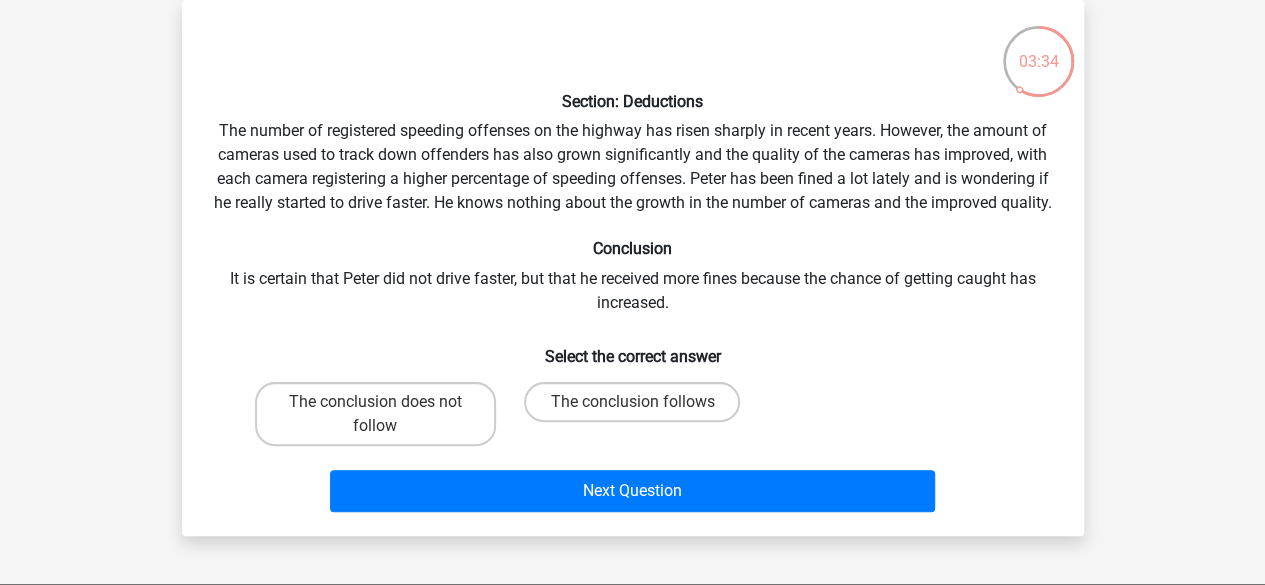 click on "The conclusion does not follow" at bounding box center [375, 414] 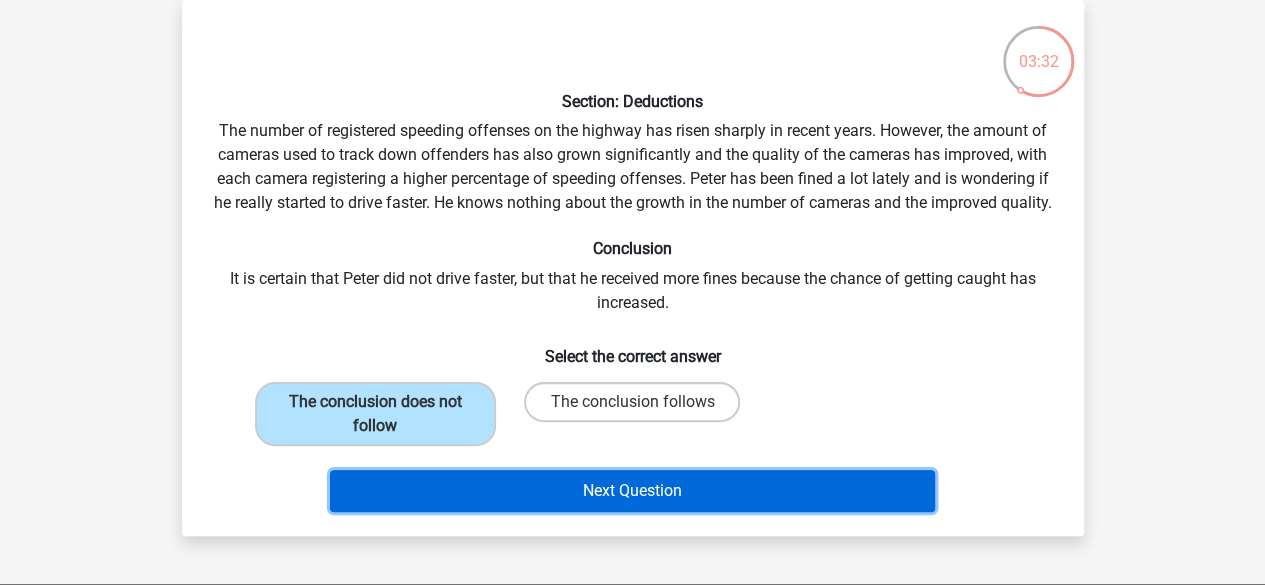 click on "Next Question" at bounding box center [632, 491] 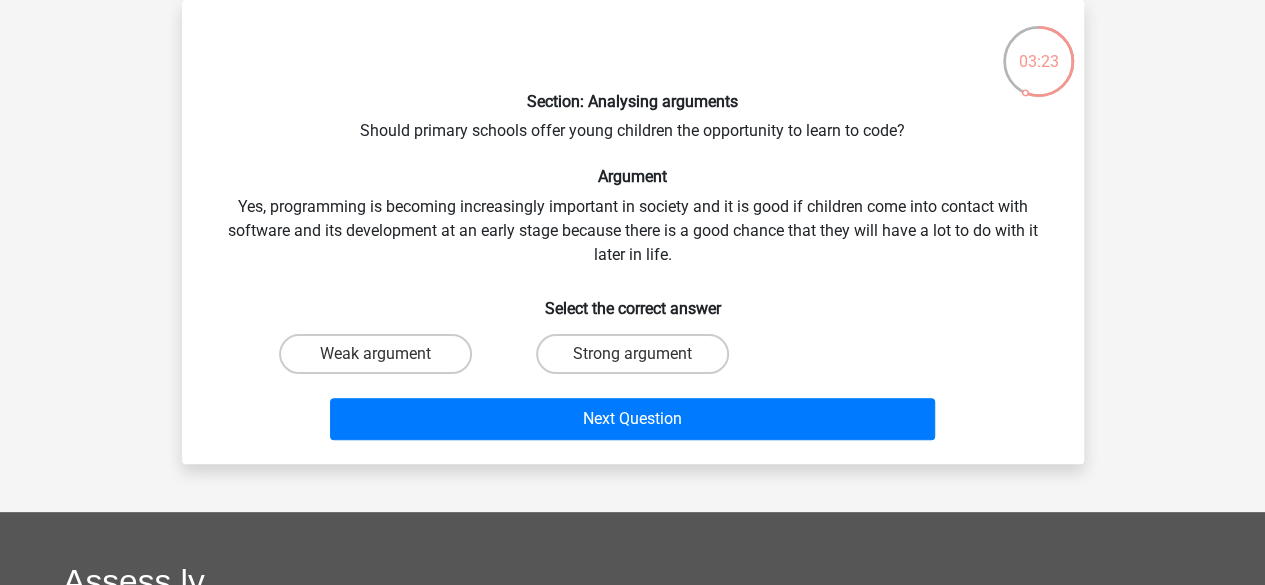 click on "Strong argument" at bounding box center [632, 354] 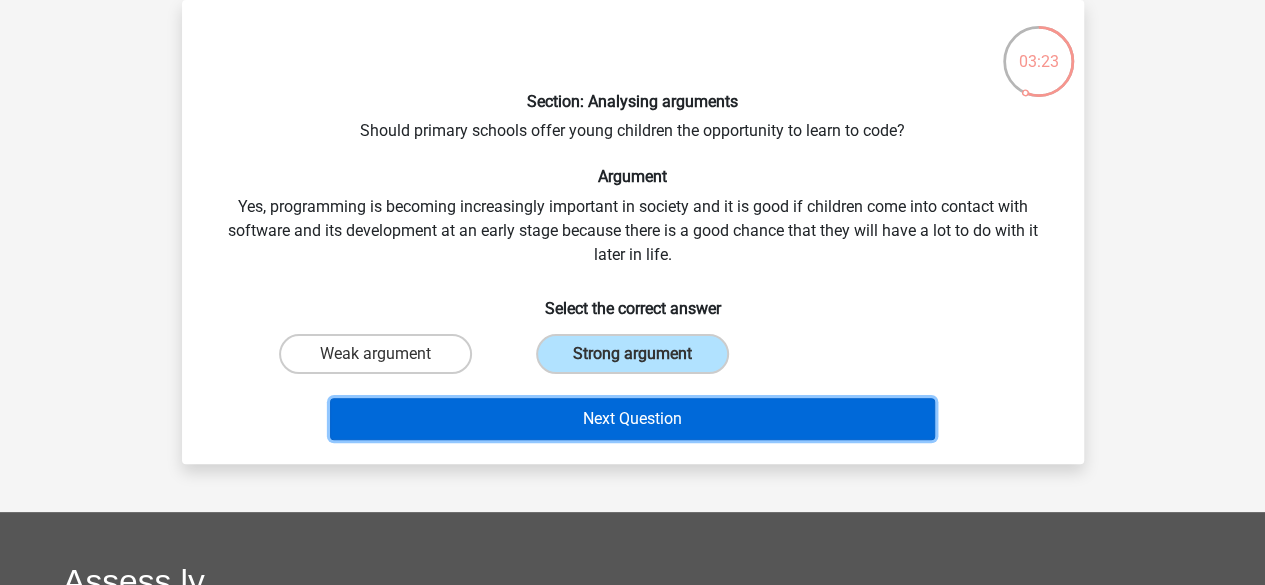 click on "Next Question" at bounding box center [632, 419] 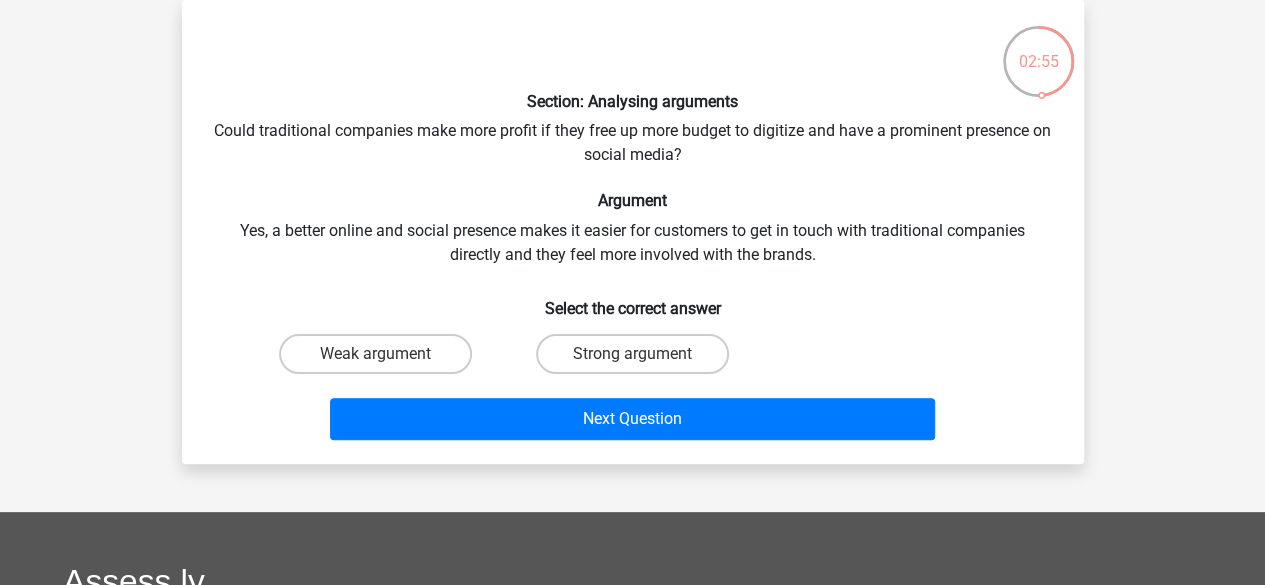 click on "Strong argument" at bounding box center [632, 354] 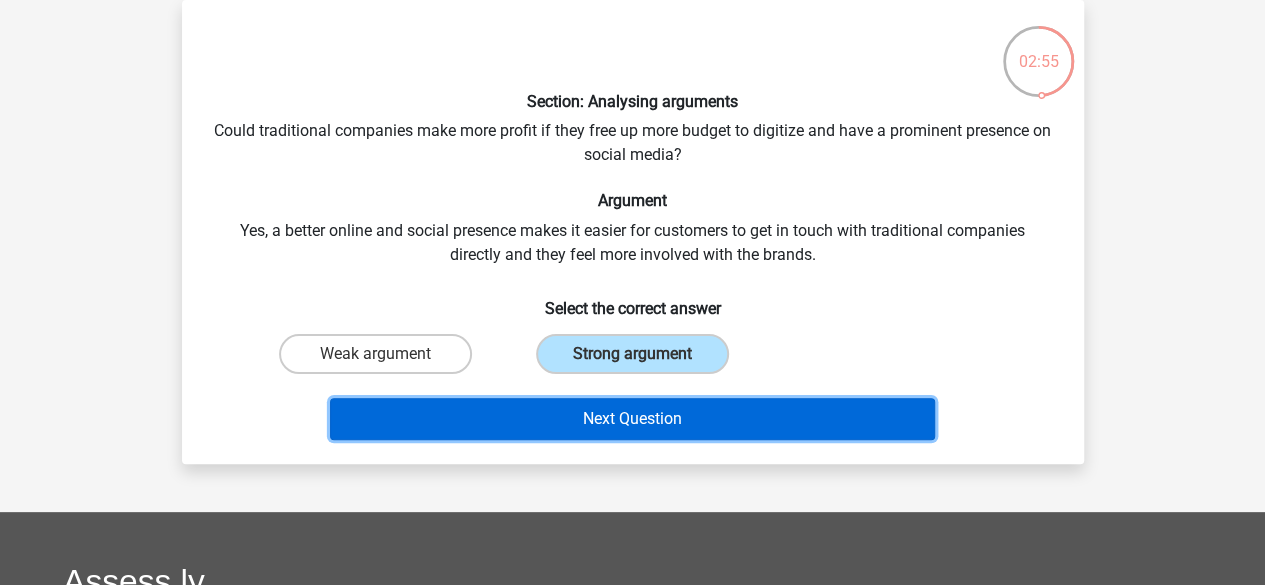 click on "Next Question" at bounding box center [632, 419] 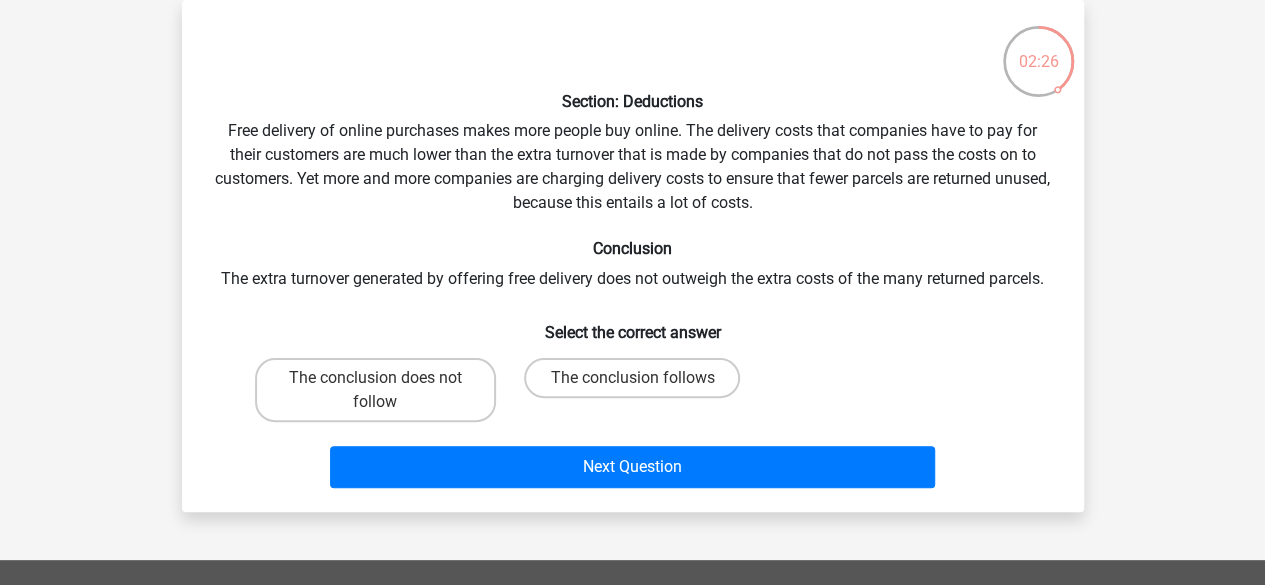 click on "The conclusion does not follow" at bounding box center [375, 390] 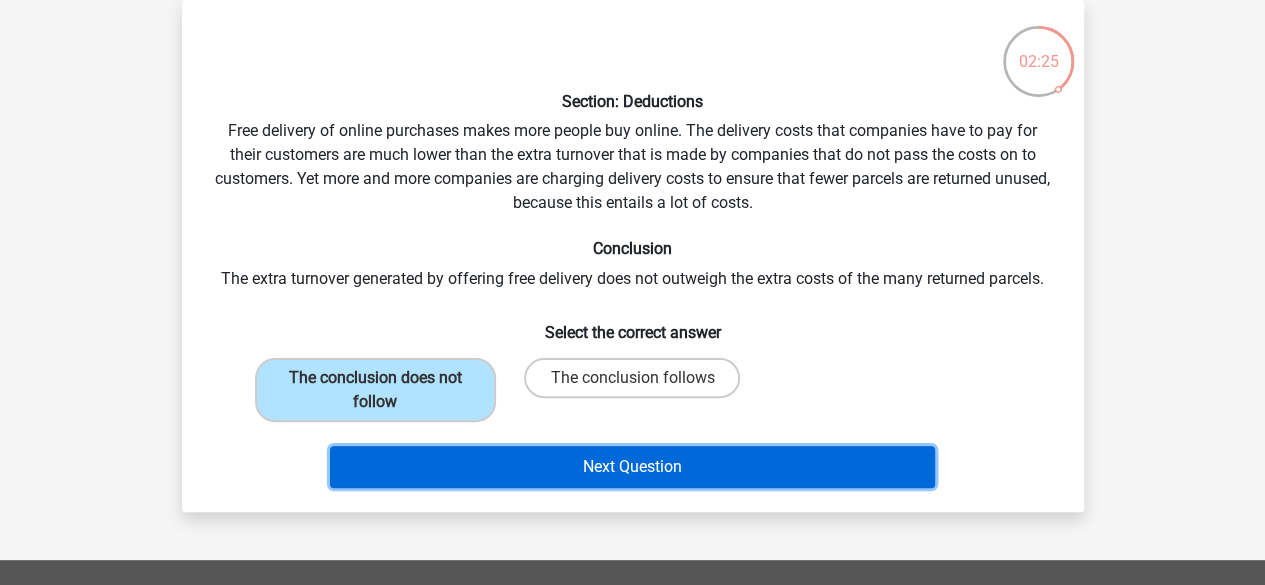 click on "Next Question" at bounding box center (632, 467) 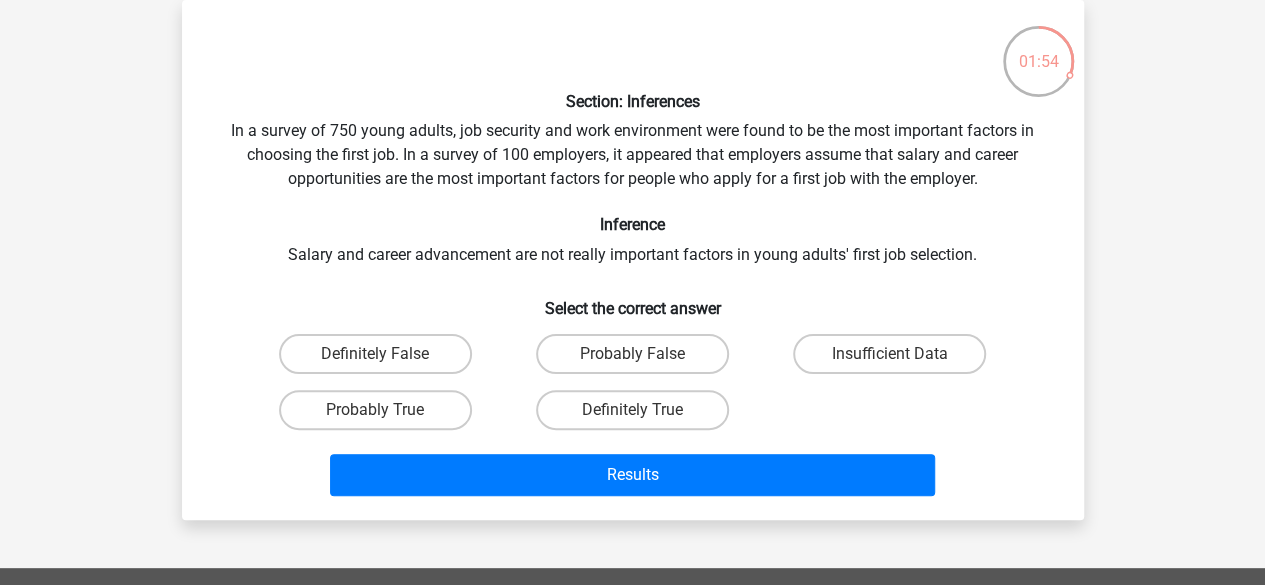 click on "Insufficient Data" at bounding box center [889, 354] 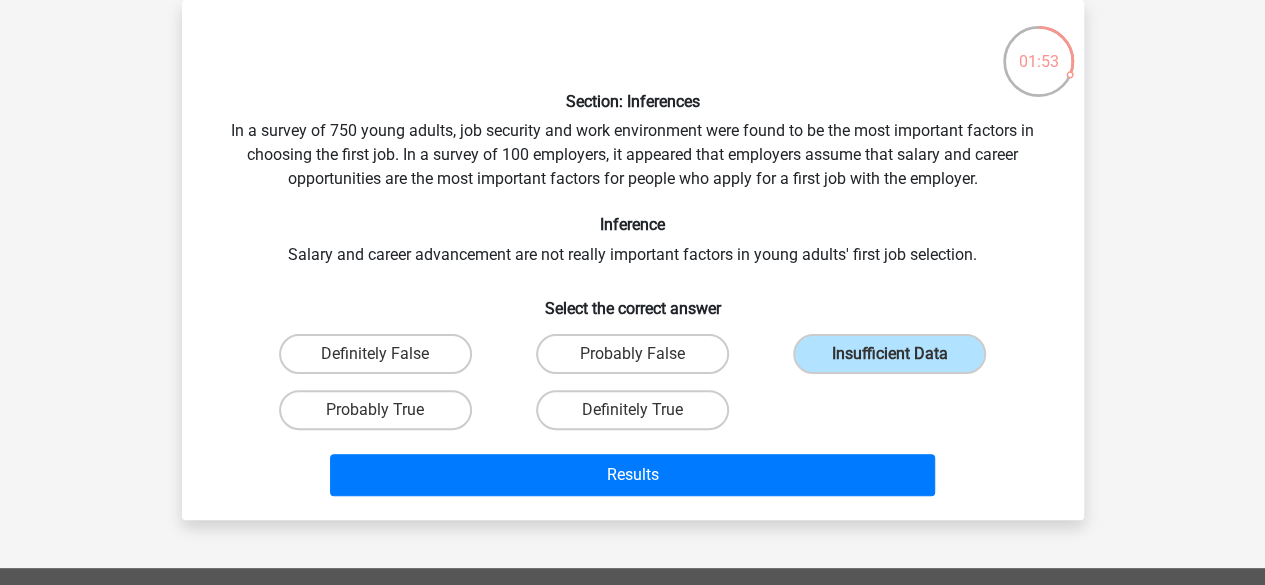 click on "Probably False" at bounding box center [632, 354] 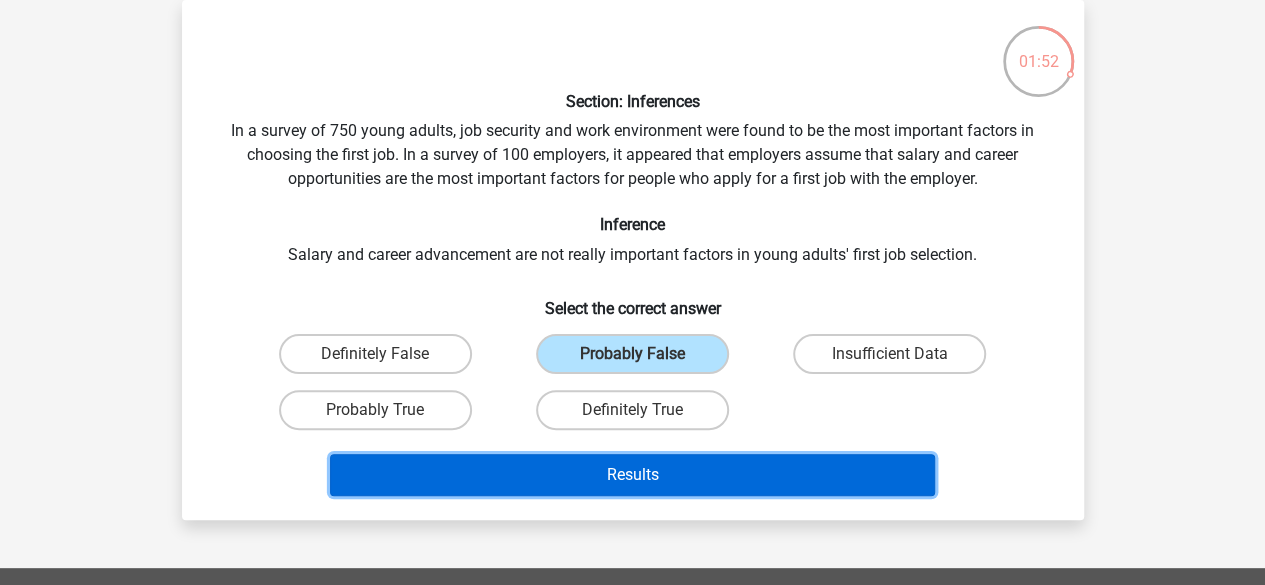 click on "Results" at bounding box center (632, 475) 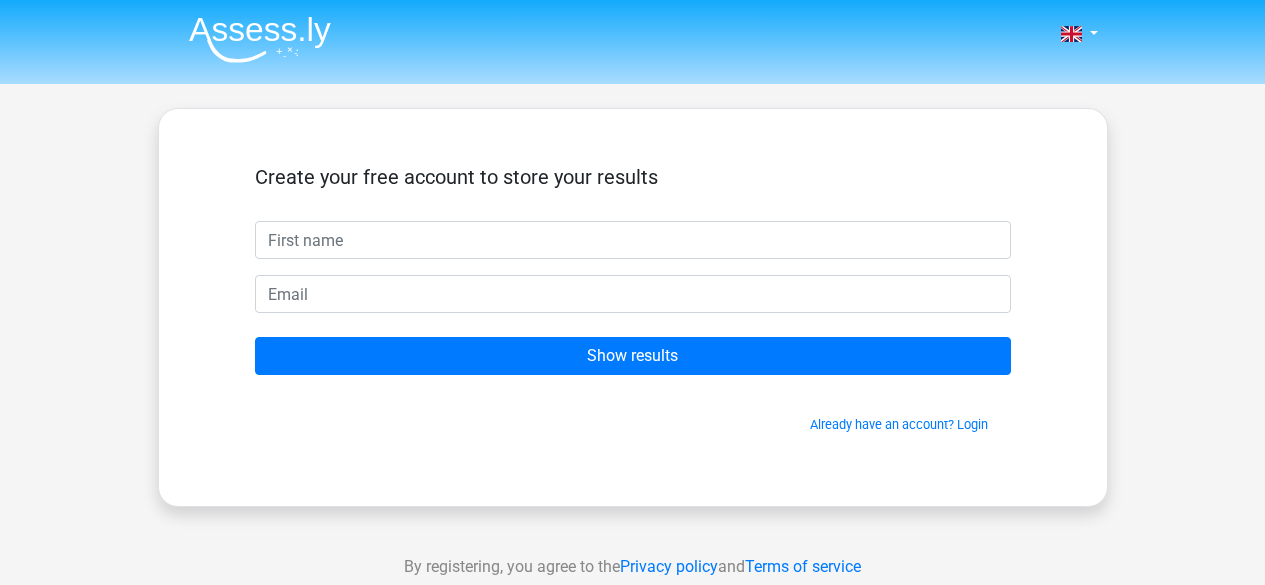 scroll, scrollTop: 0, scrollLeft: 0, axis: both 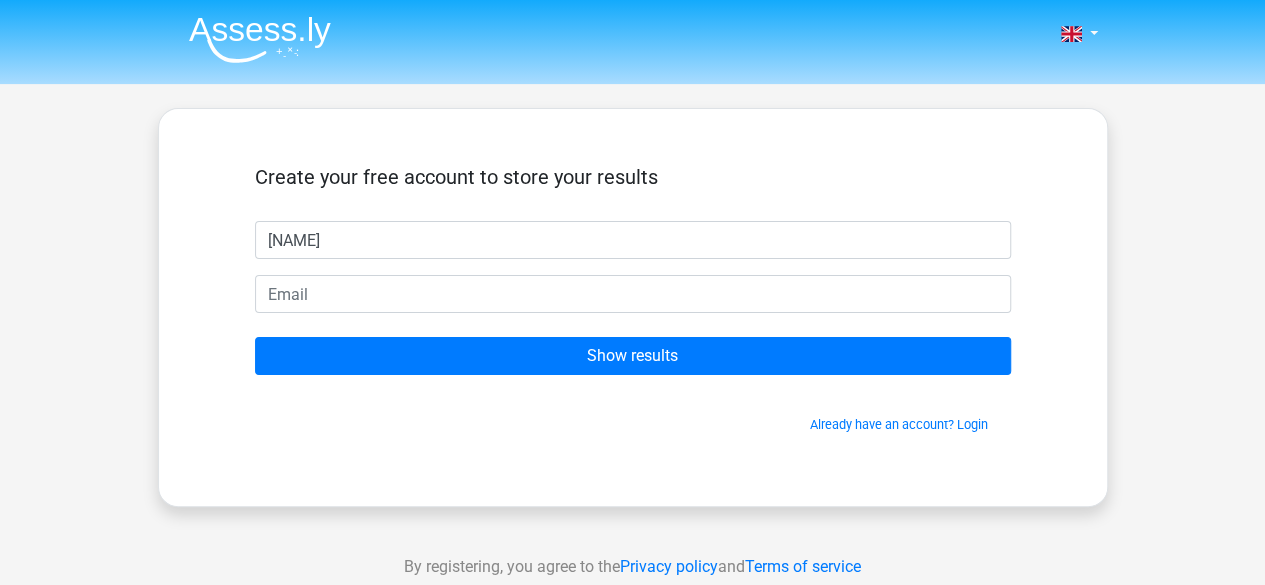 type on "[NAME]" 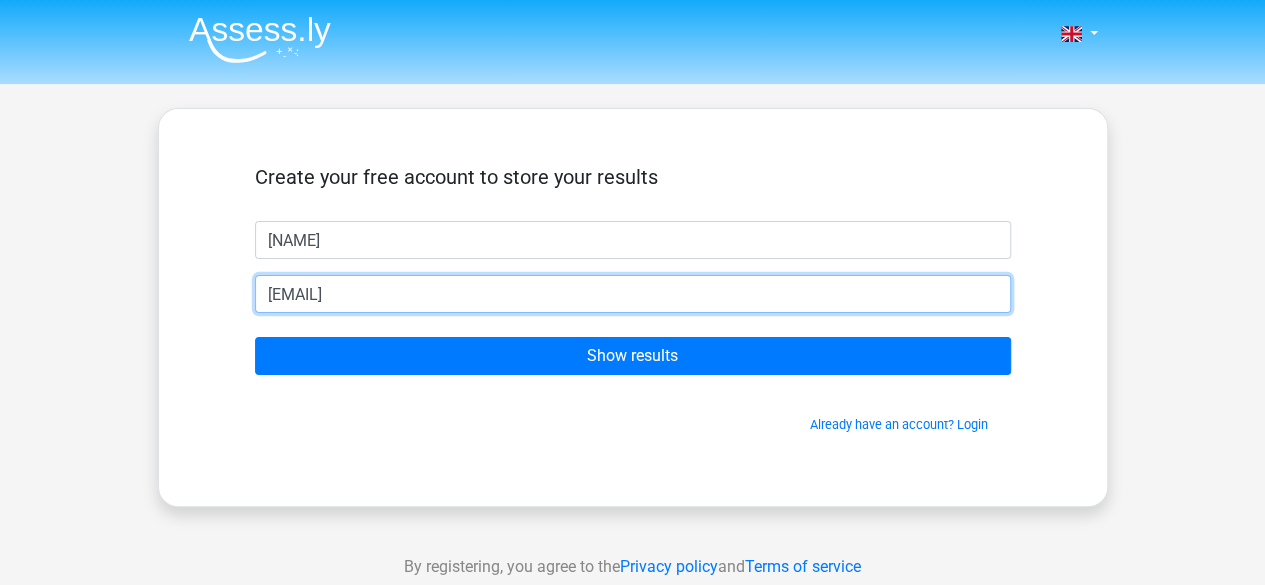 type on "[EMAIL]" 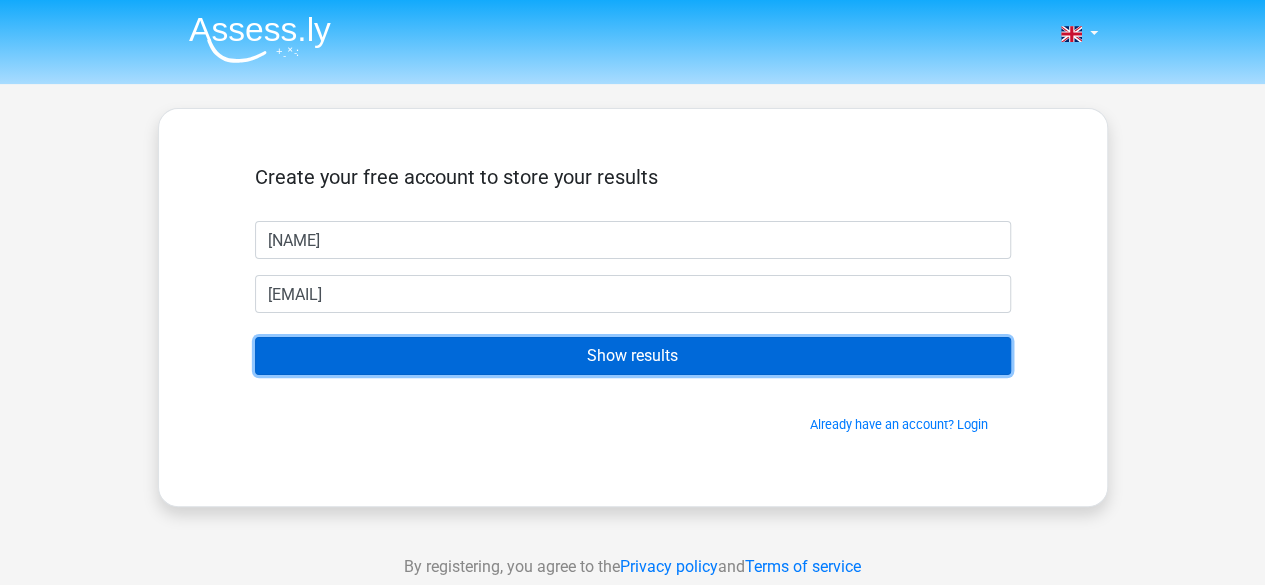 click on "Show results" at bounding box center (633, 356) 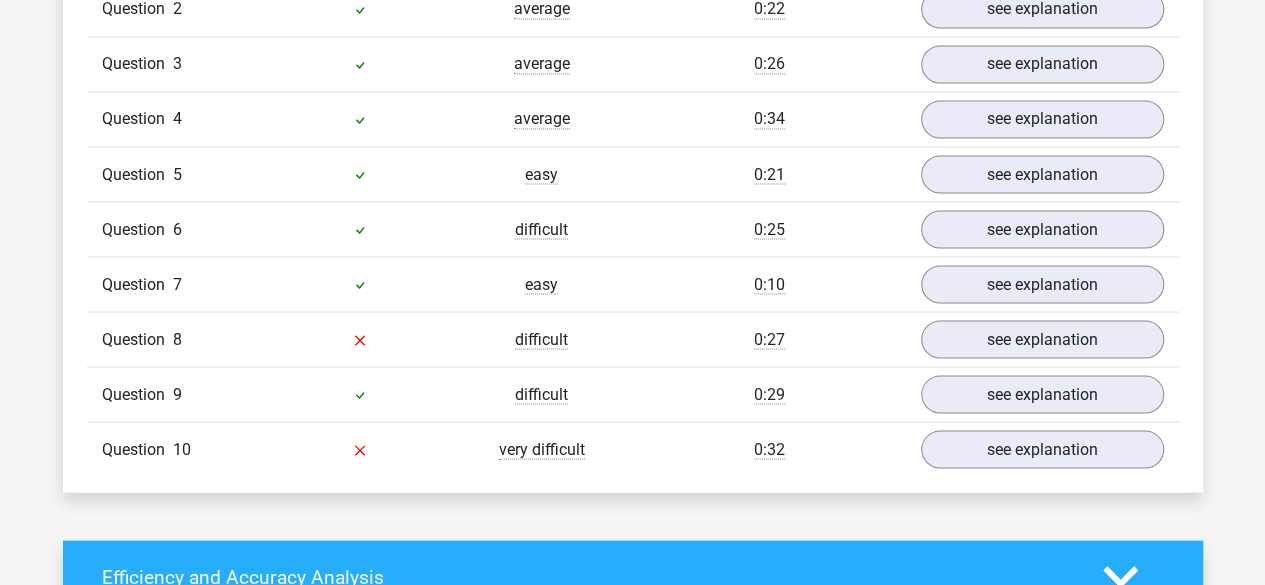 scroll, scrollTop: 1800, scrollLeft: 0, axis: vertical 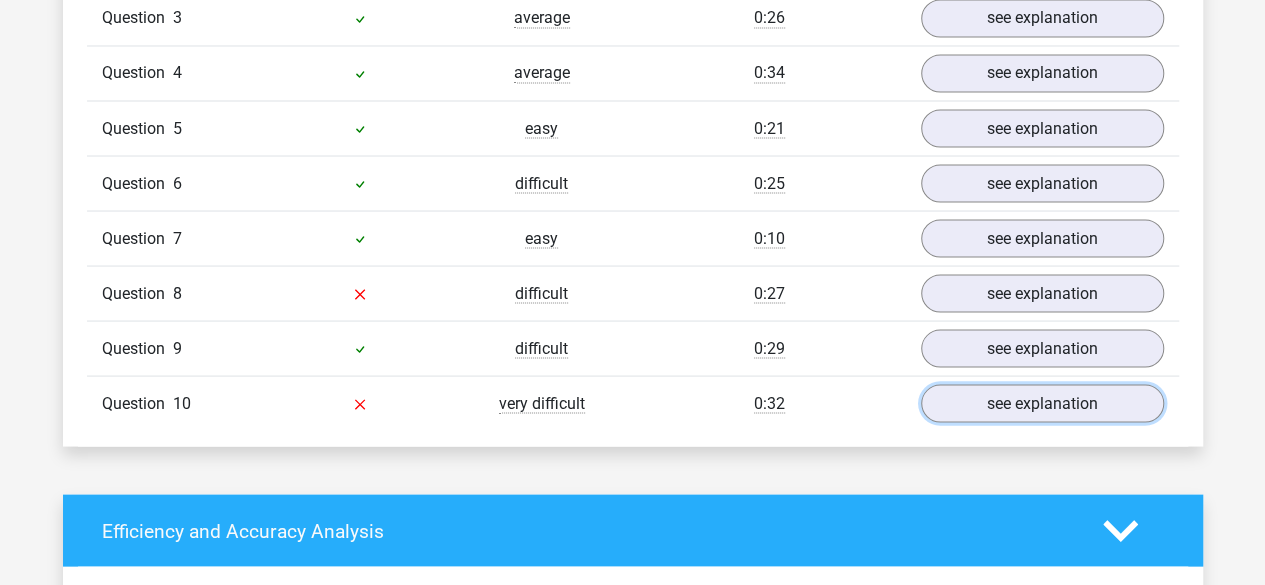 click on "see explanation" at bounding box center (1042, 403) 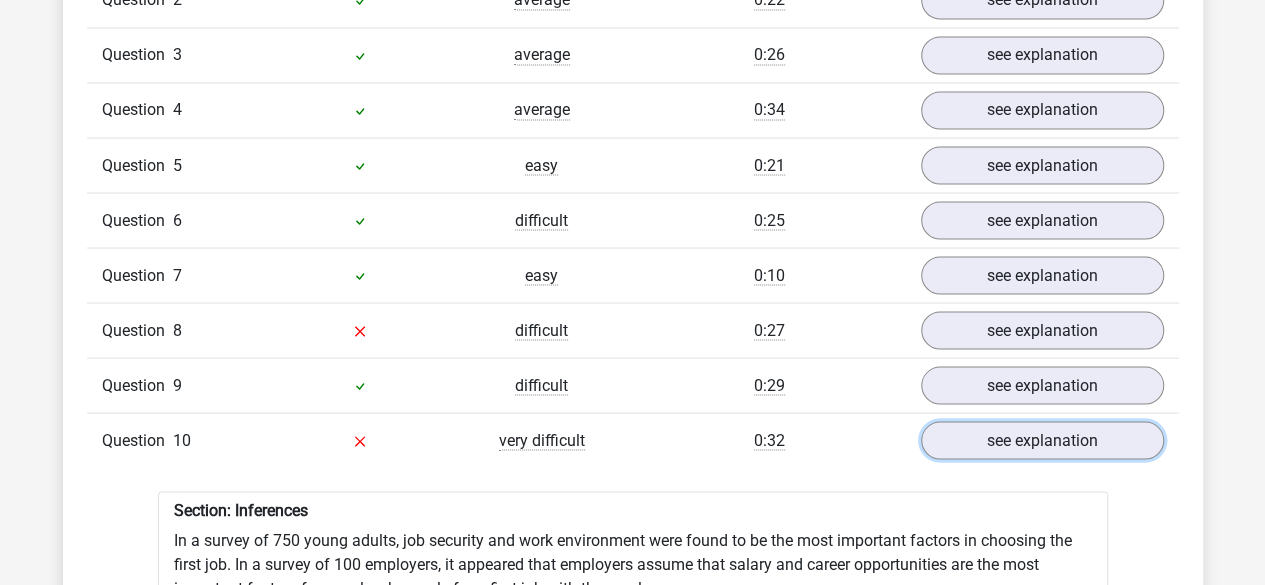 scroll, scrollTop: 1700, scrollLeft: 0, axis: vertical 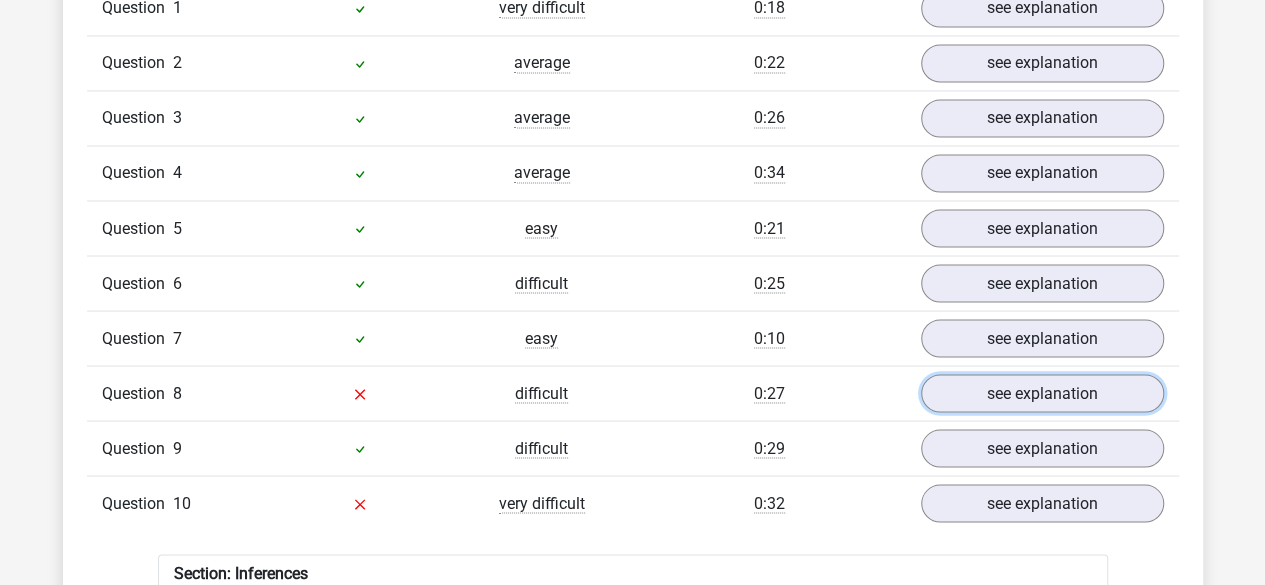 click on "see explanation" at bounding box center (1042, 393) 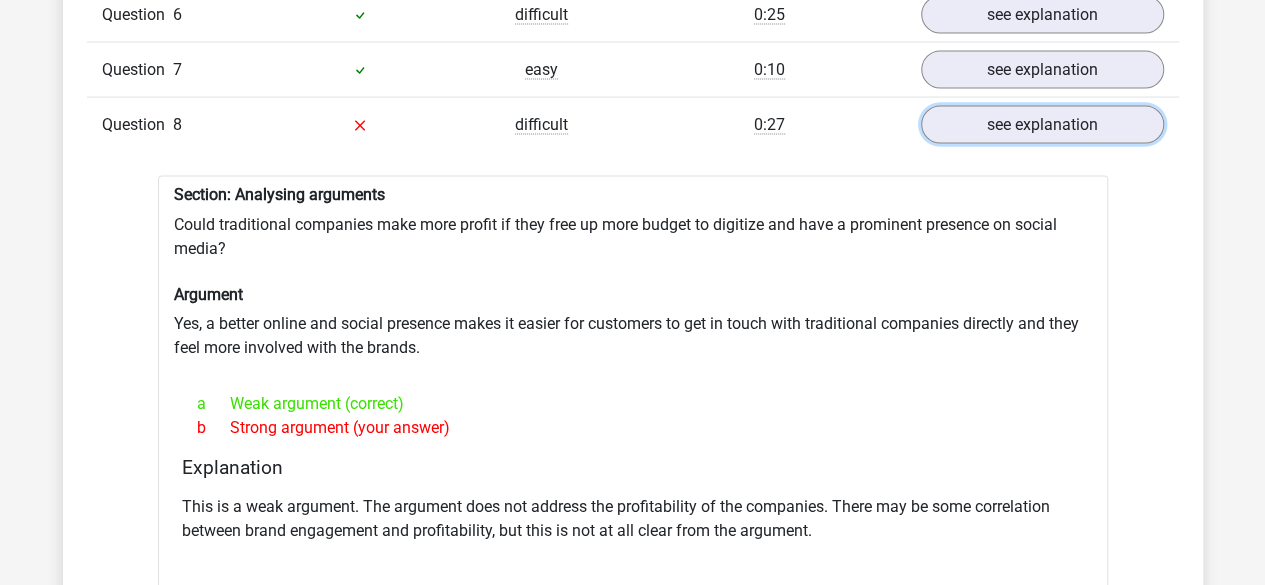 scroll, scrollTop: 2000, scrollLeft: 0, axis: vertical 